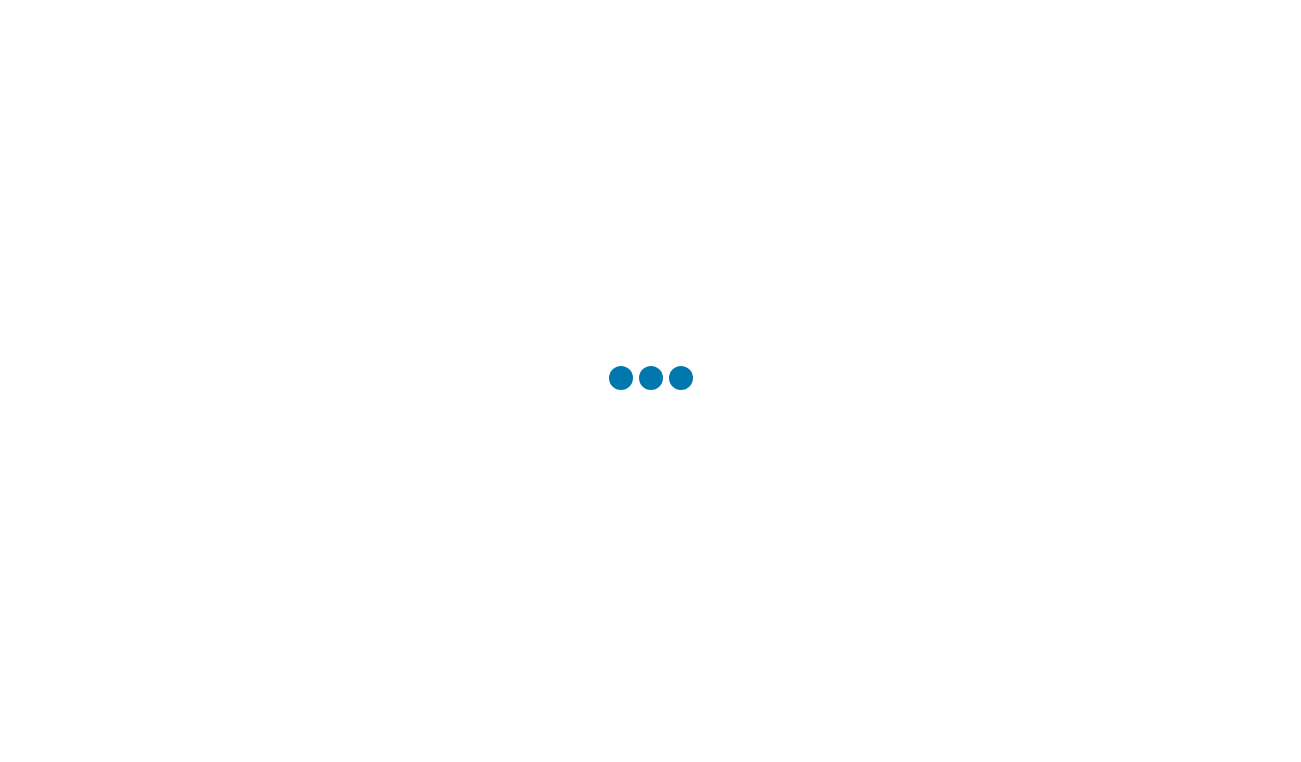scroll, scrollTop: 0, scrollLeft: 0, axis: both 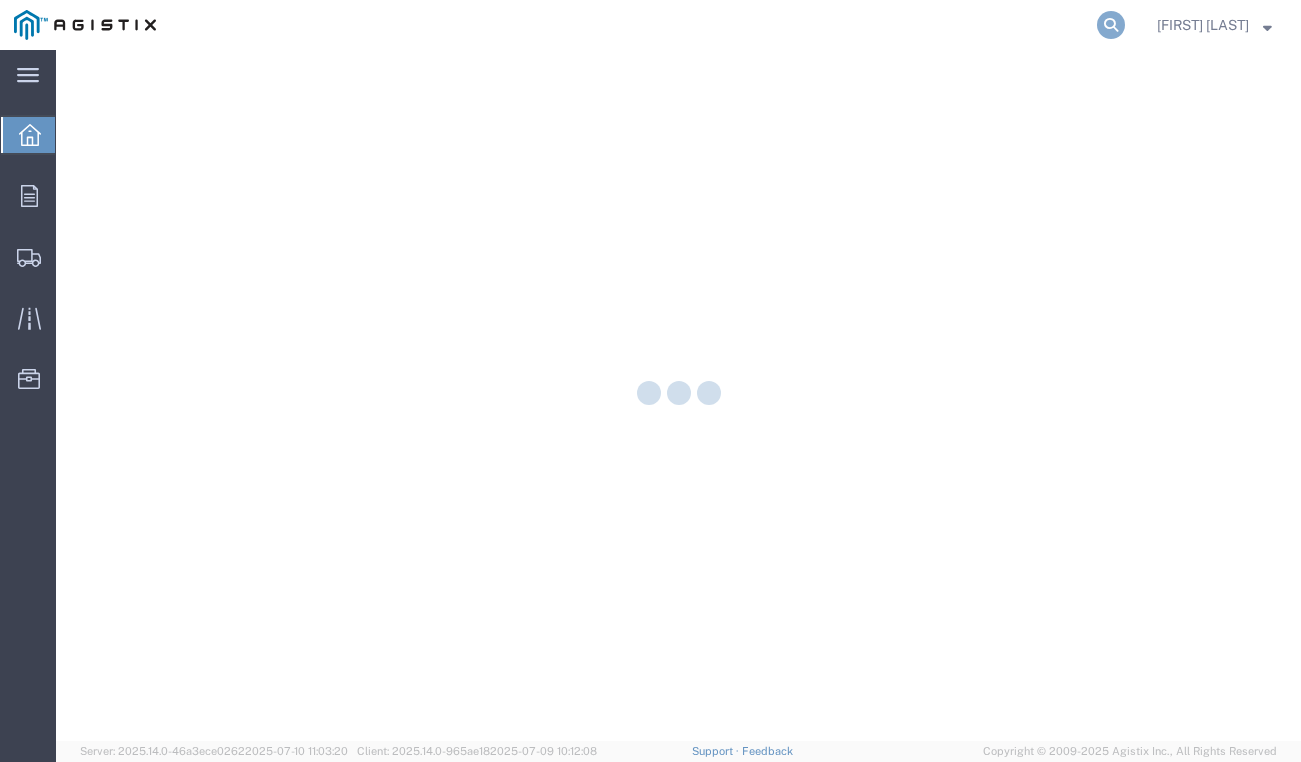 click 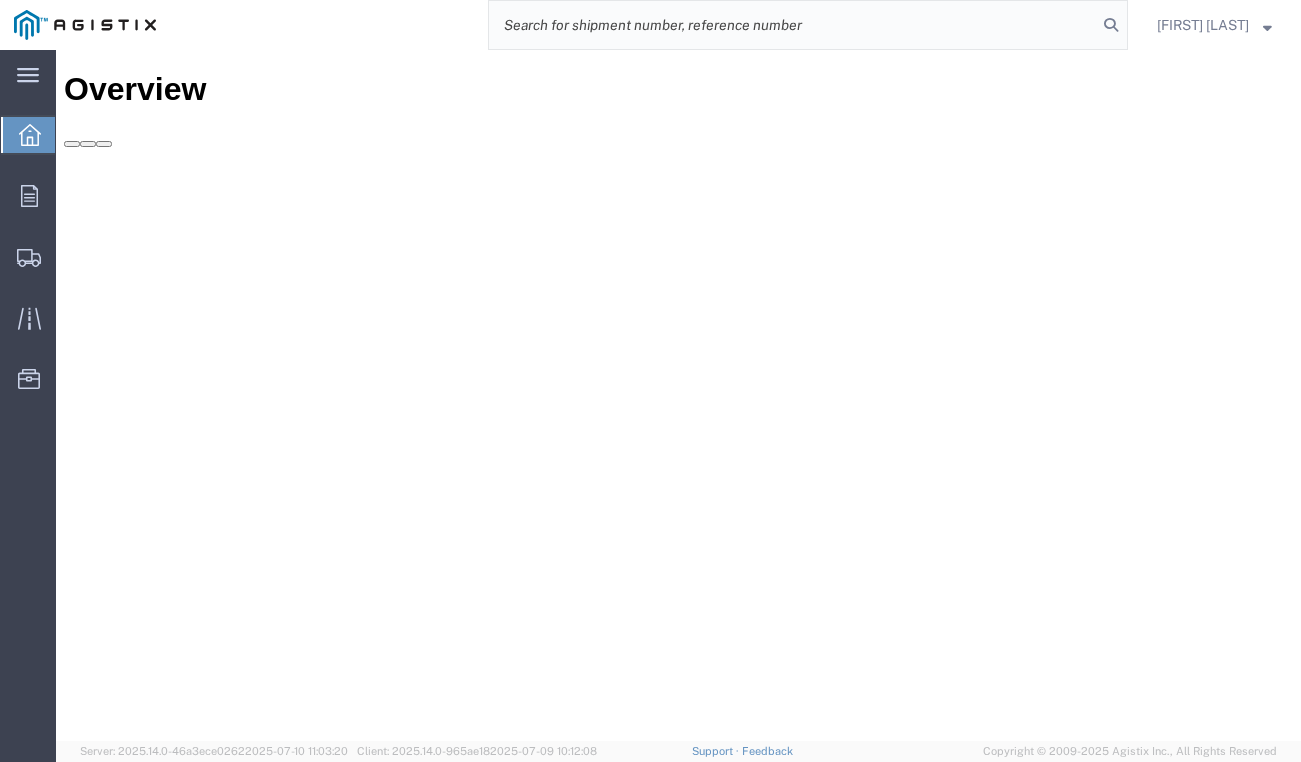 paste on "56162049" 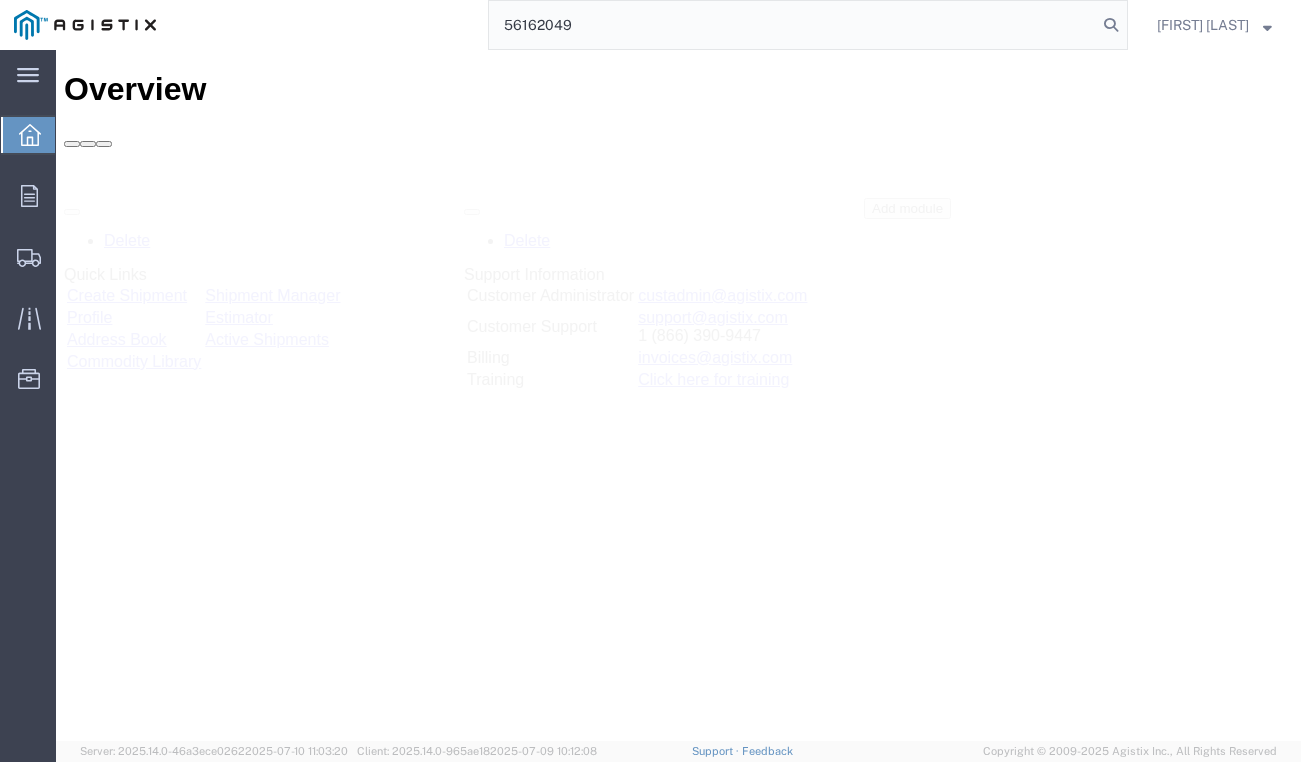 type on "56162049" 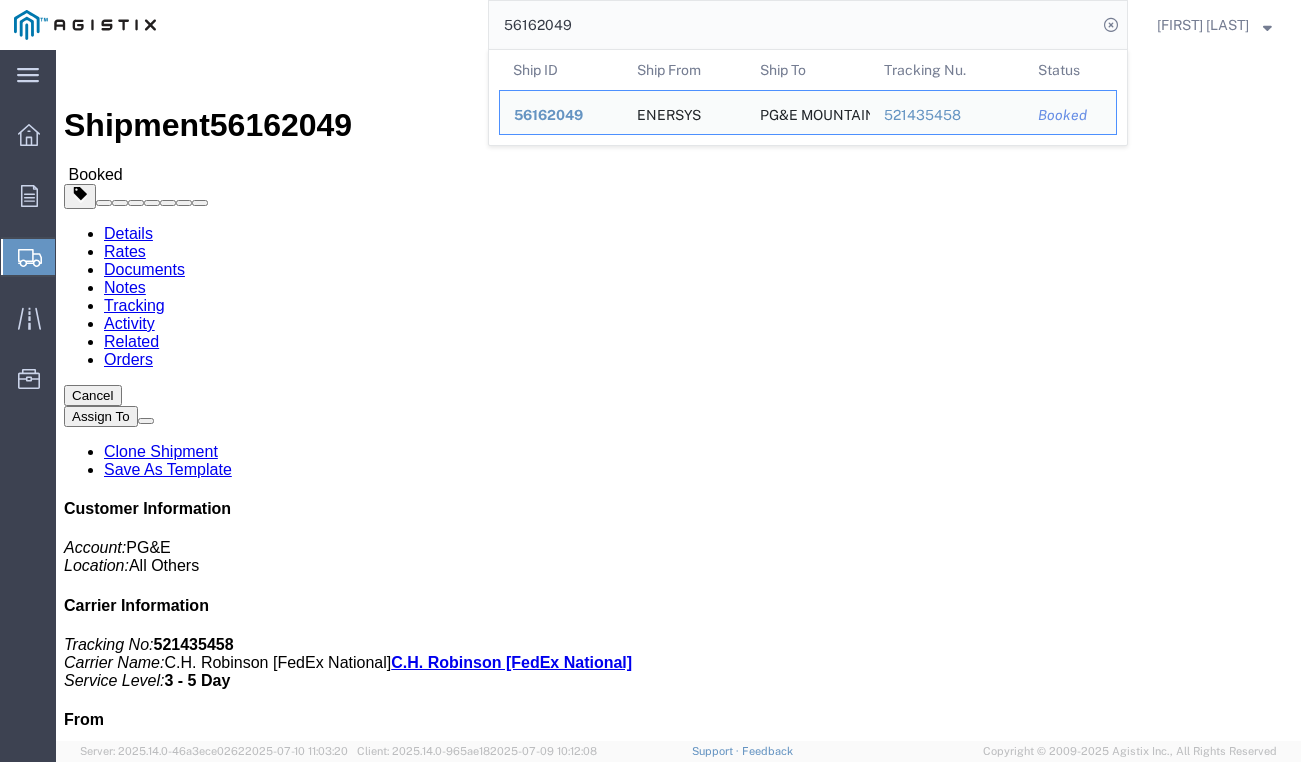 click on "Shipment Detail
Ship From ENERSYS ([LAST]) 30071 AHERN AVE [CITY], [STATE] [POSTAL_CODE] United States [PHONE] [EMAIL] ALAMEDA Ship To
PG&E MOUNTAIN VIEW SUBSTATION ([FIRST] [LAST]) 3 CHURCH ST [CITY], [STATE] [POSTAL_CODE] United States [PHONE] [EMAIL]
Pickup & Delivery Dates
[DATE]/[DATE]/[DATE]  [TIME]
-
[DATE]/[DATE]/[DATE]  [TIME]  [DATE]/[DATE]/[DATE]  [TIME]
-
[DATE]/[DATE]/[DATE]  [TIME] Schedule pickup request  Edit Date and Time
Pickup Date:
Pickup Start Date Pickup Start Time Pickup Open Date and Time [MONTH] [DATE] [YEAR] [TIME] Pickup Close Date Pickup Close Time
Pickup Close Date and Time
[MONTH] [DATE] [YEAR] [TIME]
Delivery by Date
Delivery Start Date Delivery Start Time
Deliver Open Date and Time
[MONTH] [DATE] [YEAR] [TIME] Deliver Close Date Deliver Close Time
Deliver Close Date and Time" 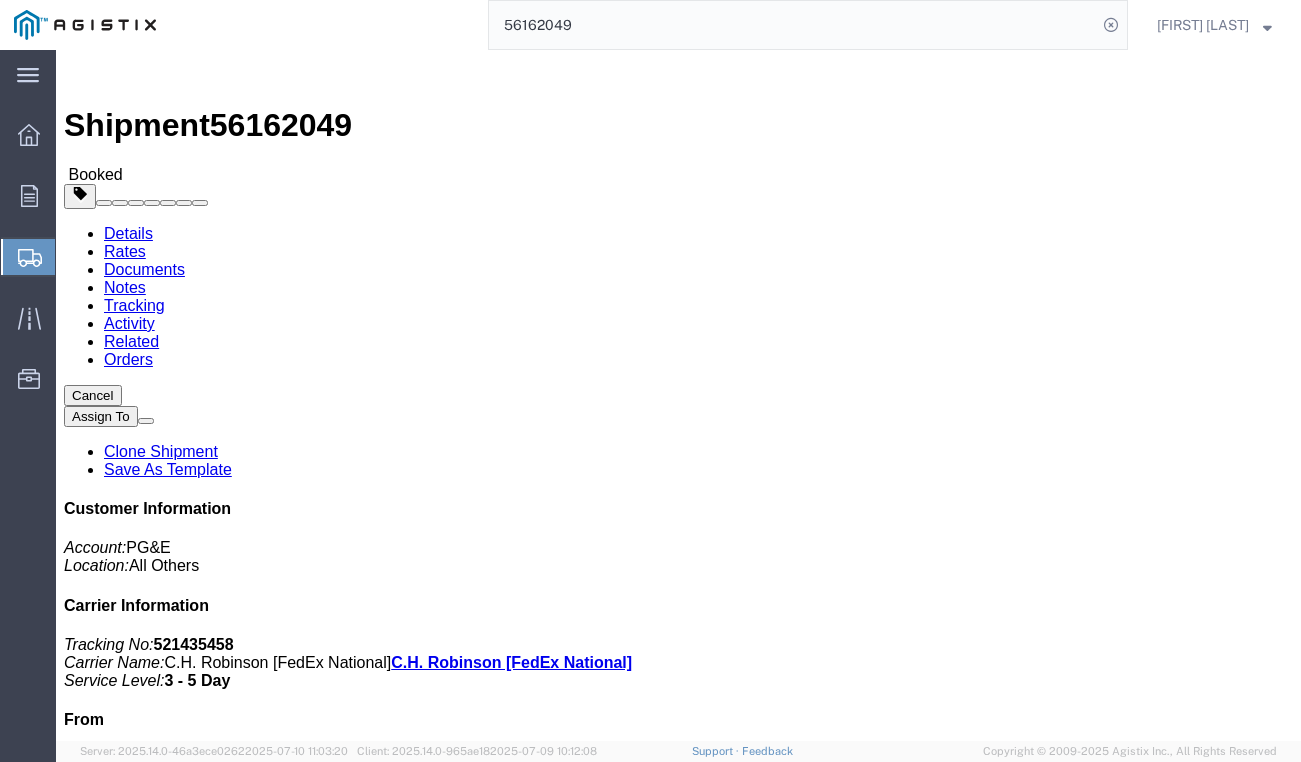 click on "Documents" 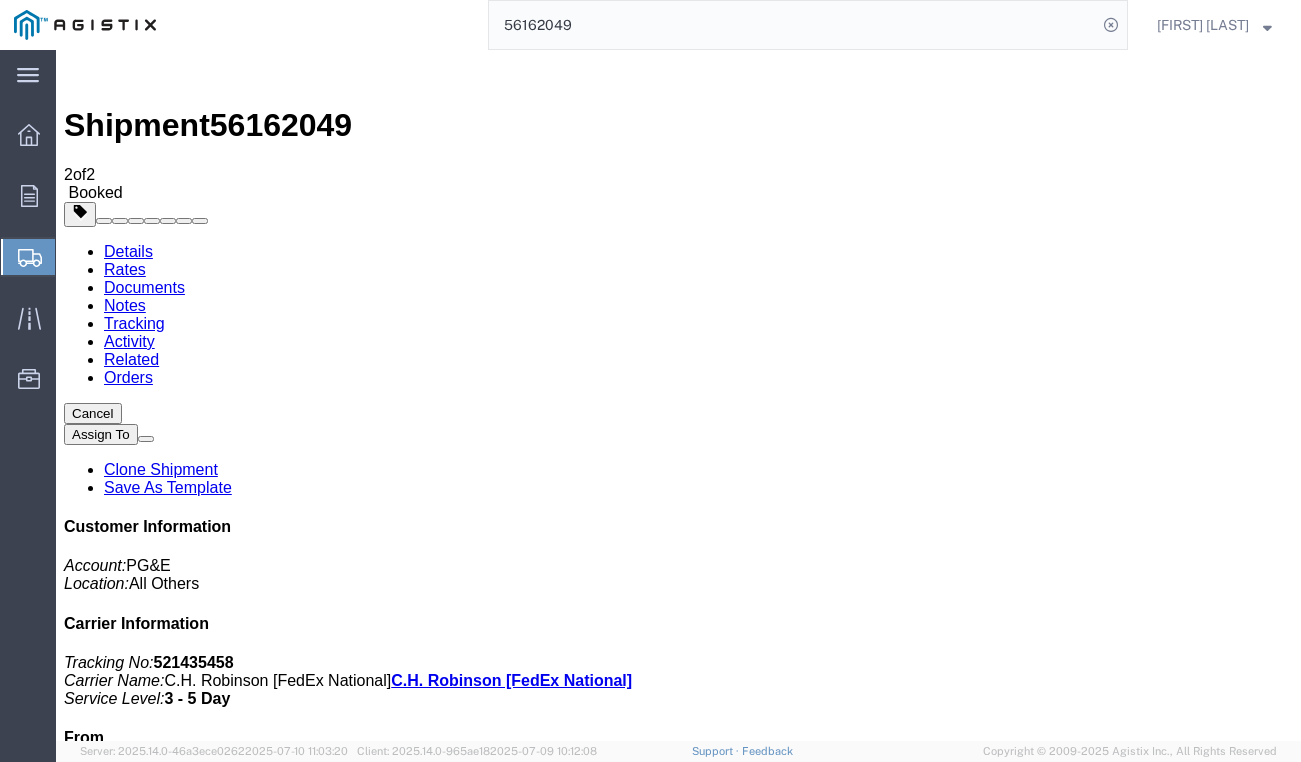 click on "Regenerate Documents" at bounding box center (188, 1339) 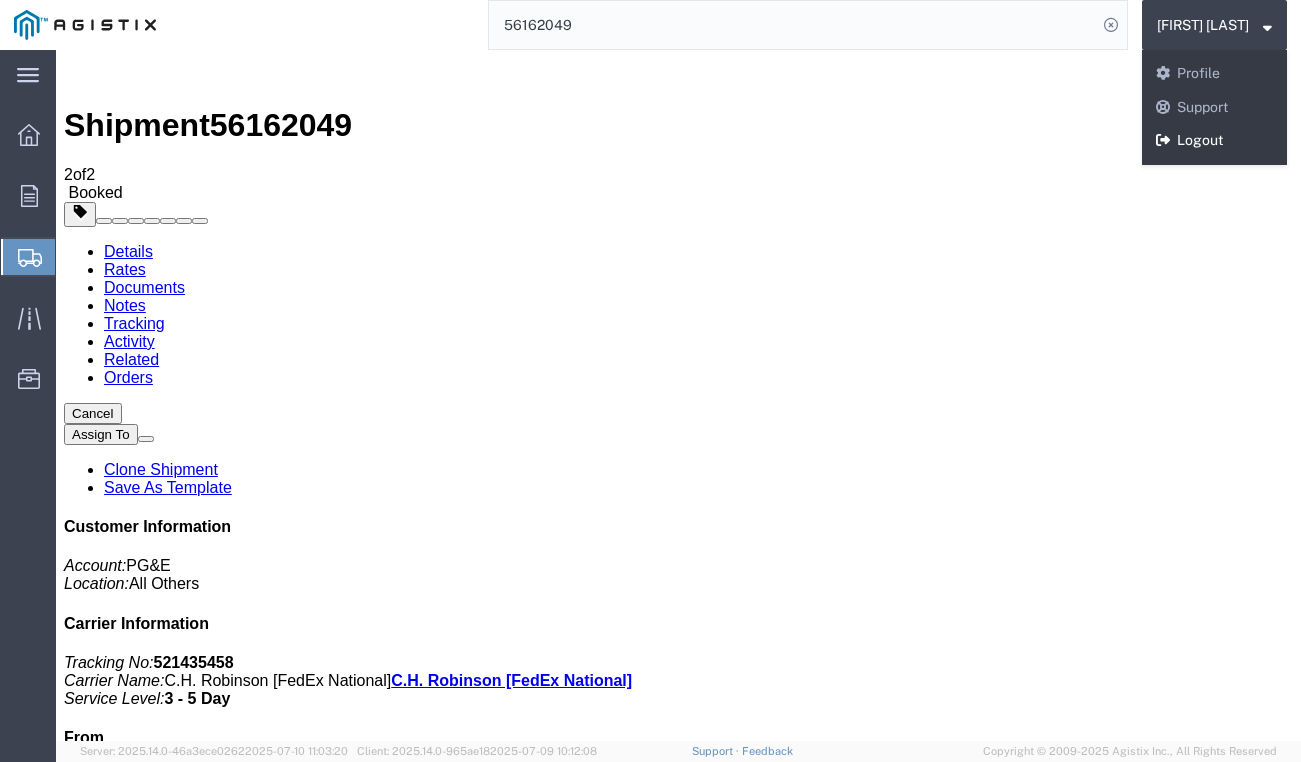 click on "Logout" 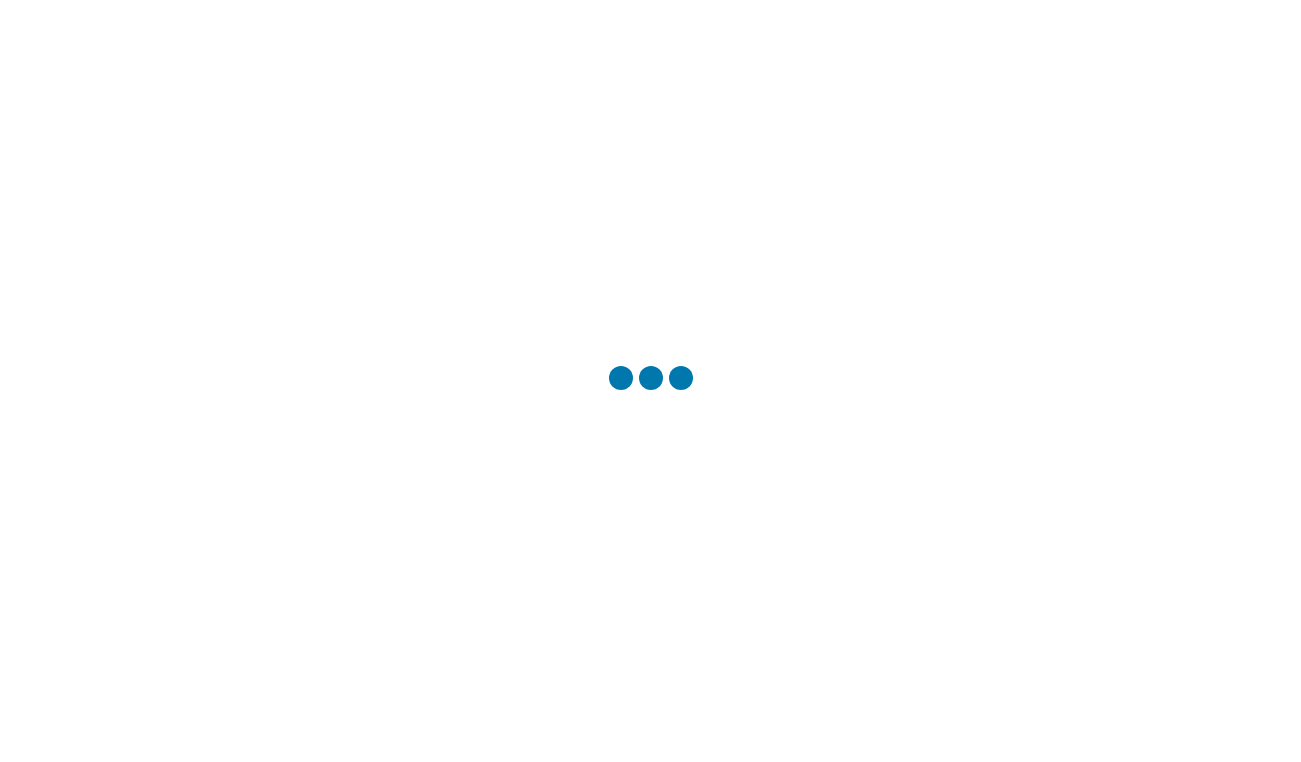 scroll, scrollTop: 0, scrollLeft: 0, axis: both 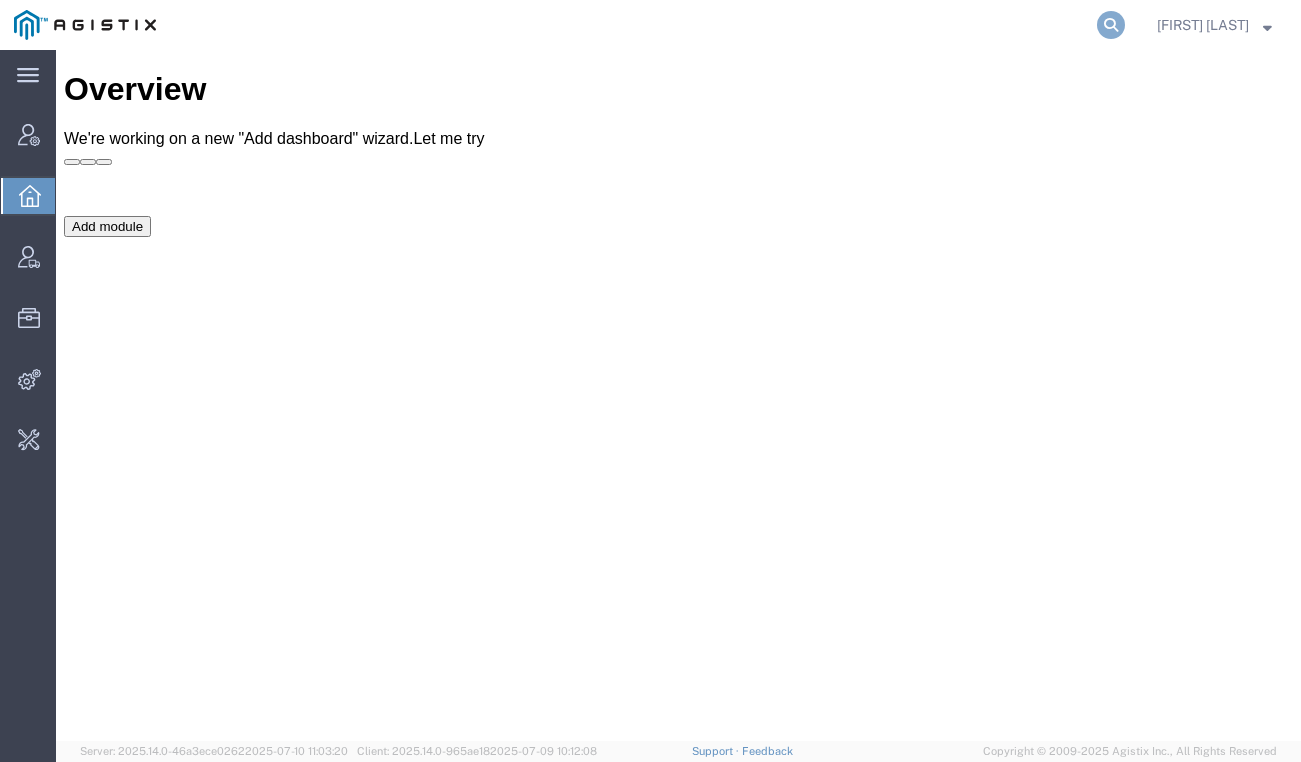 click 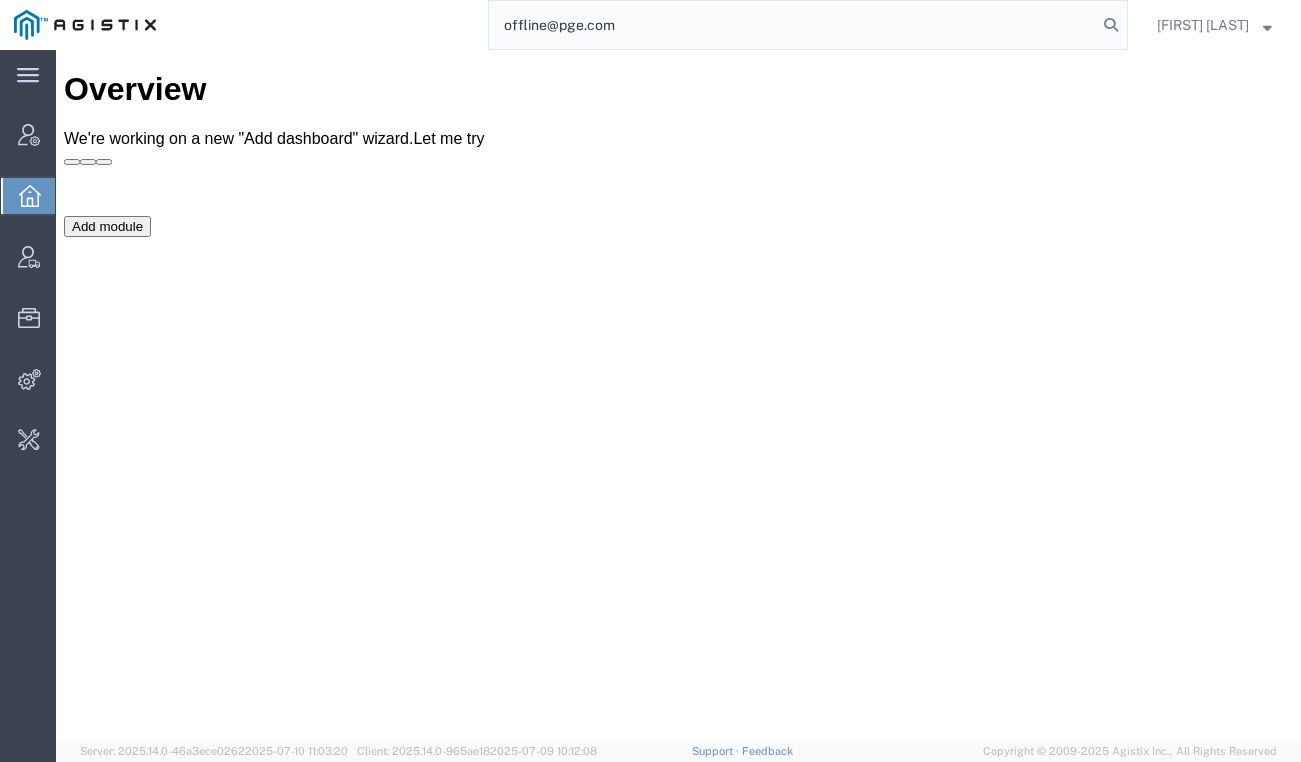 type on "offline@pge.com" 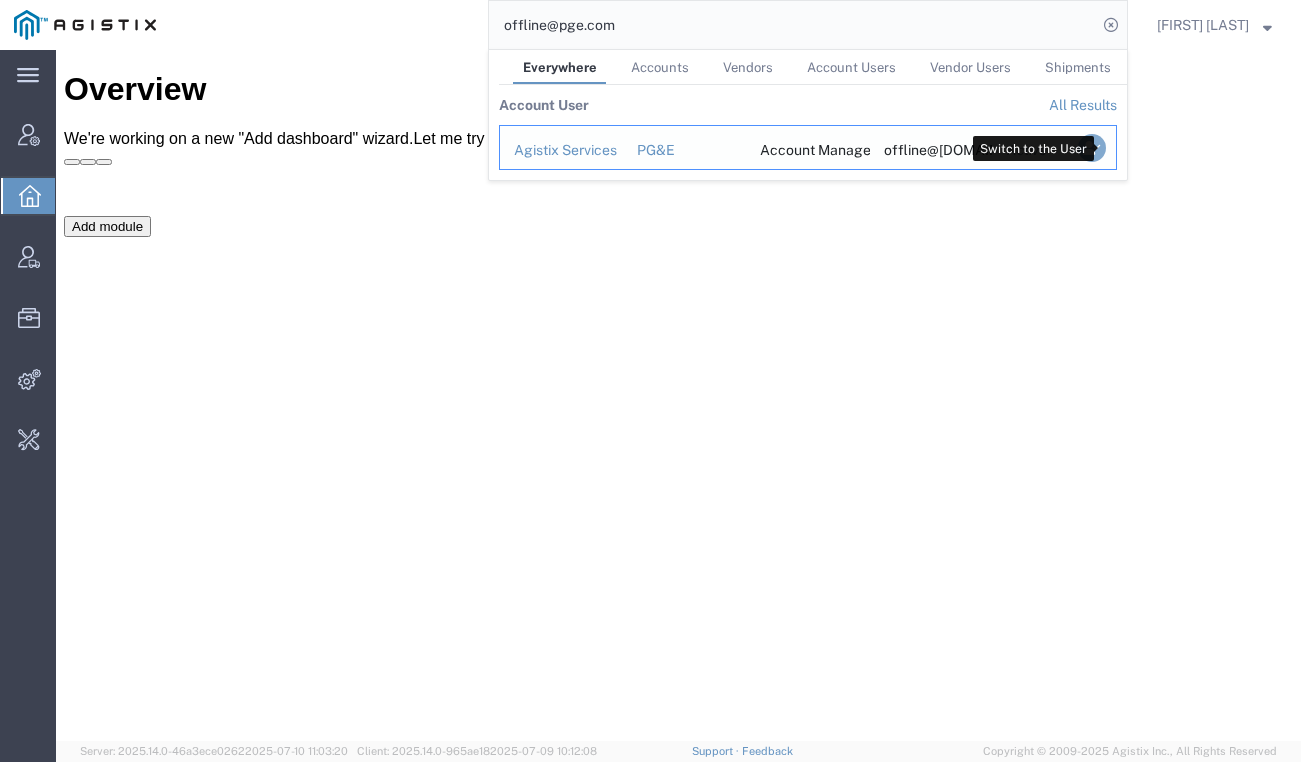 click at bounding box center [1092, 148] 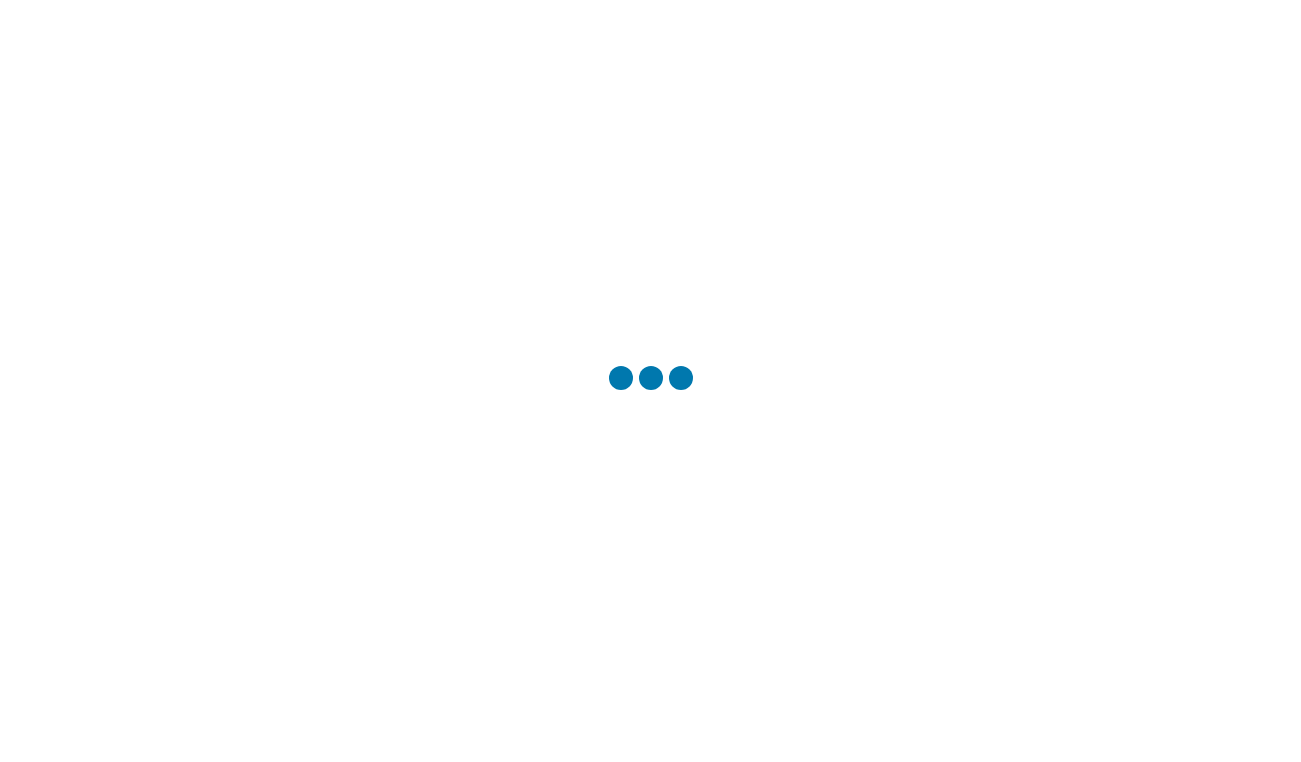 scroll, scrollTop: 0, scrollLeft: 0, axis: both 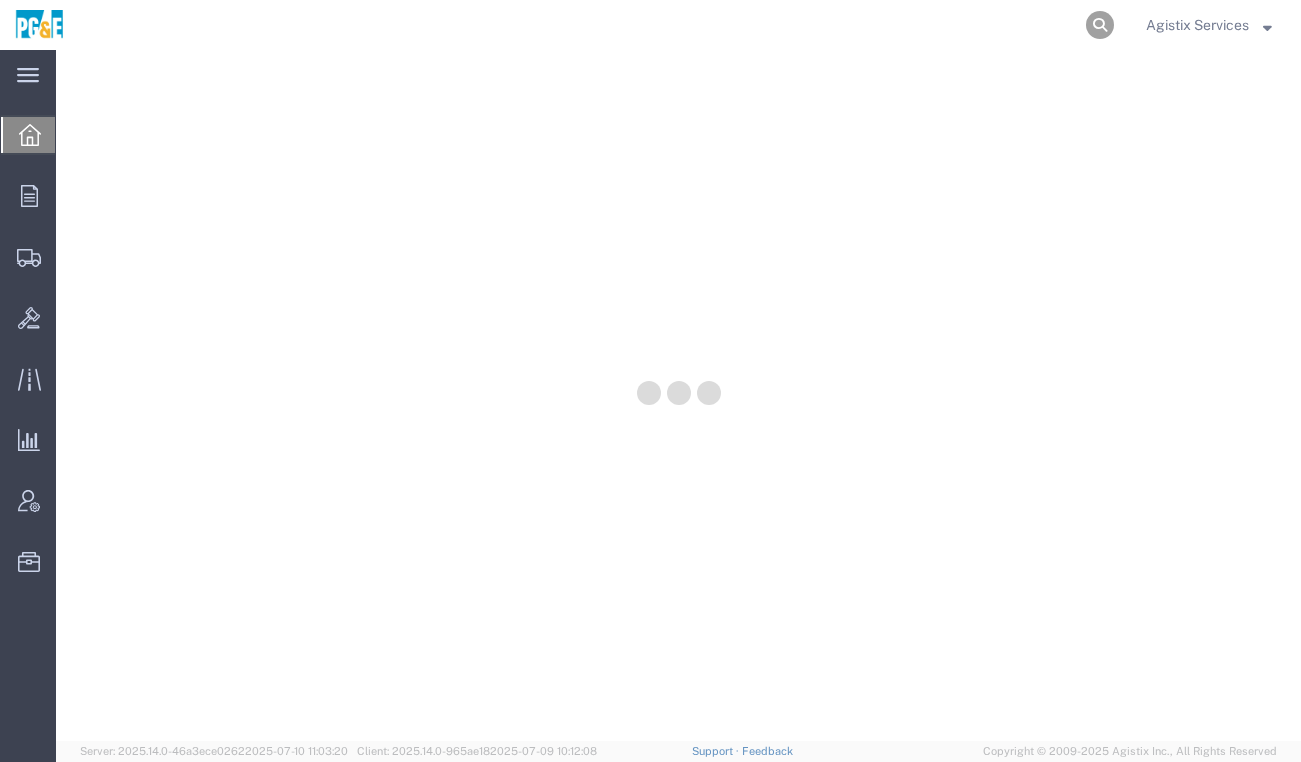 click 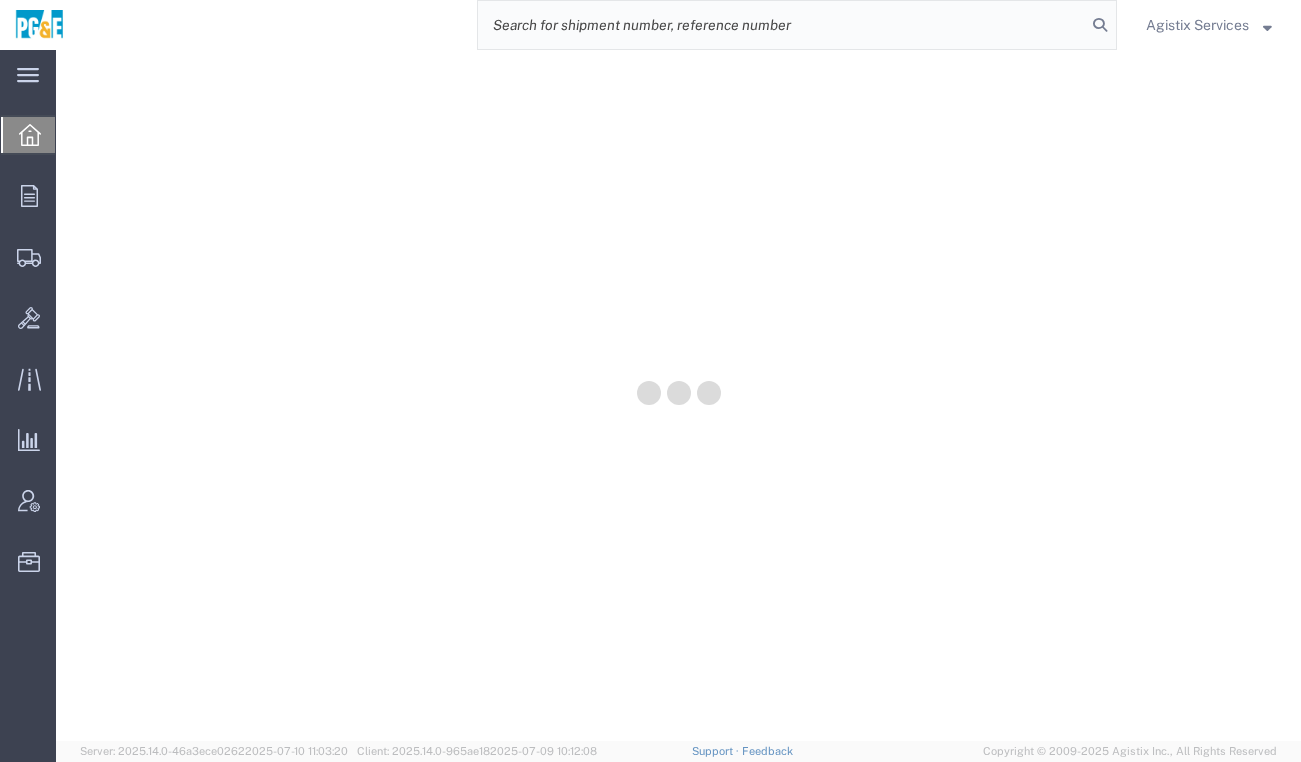 paste on "56162049" 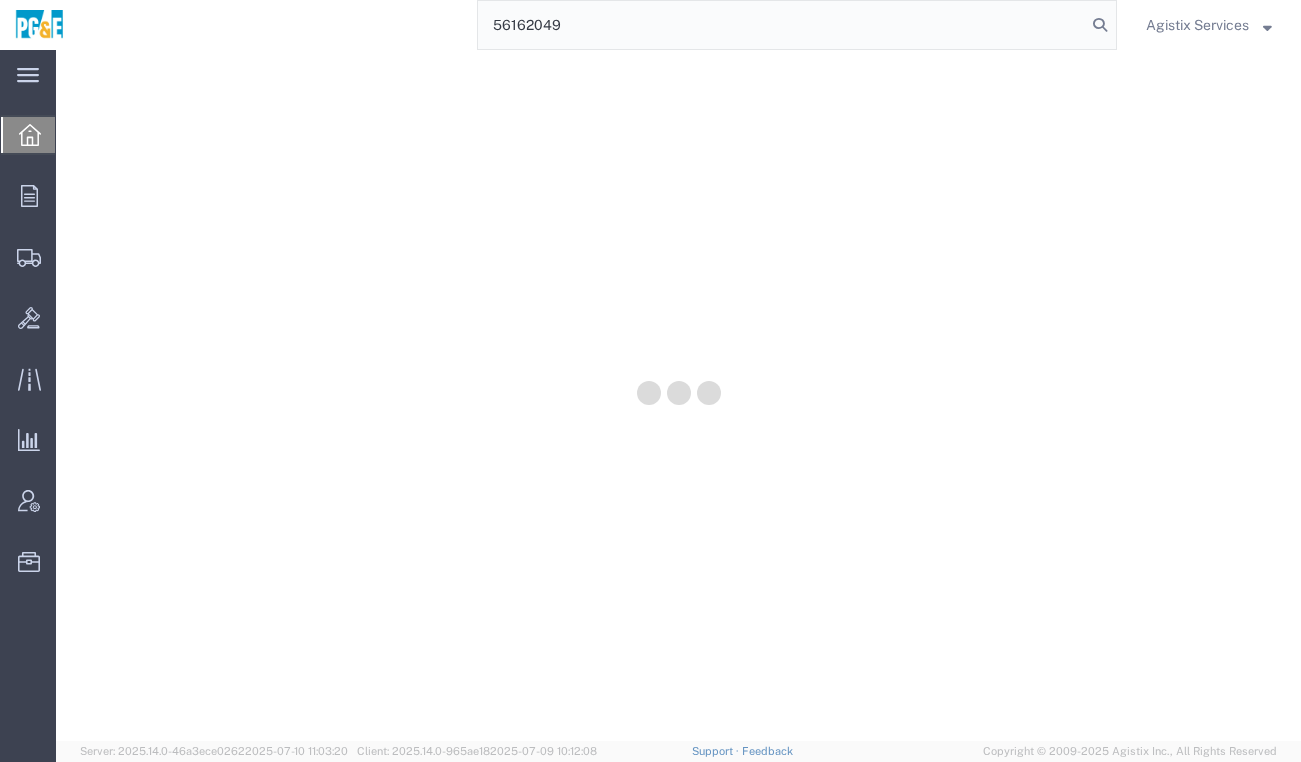type on "56162049" 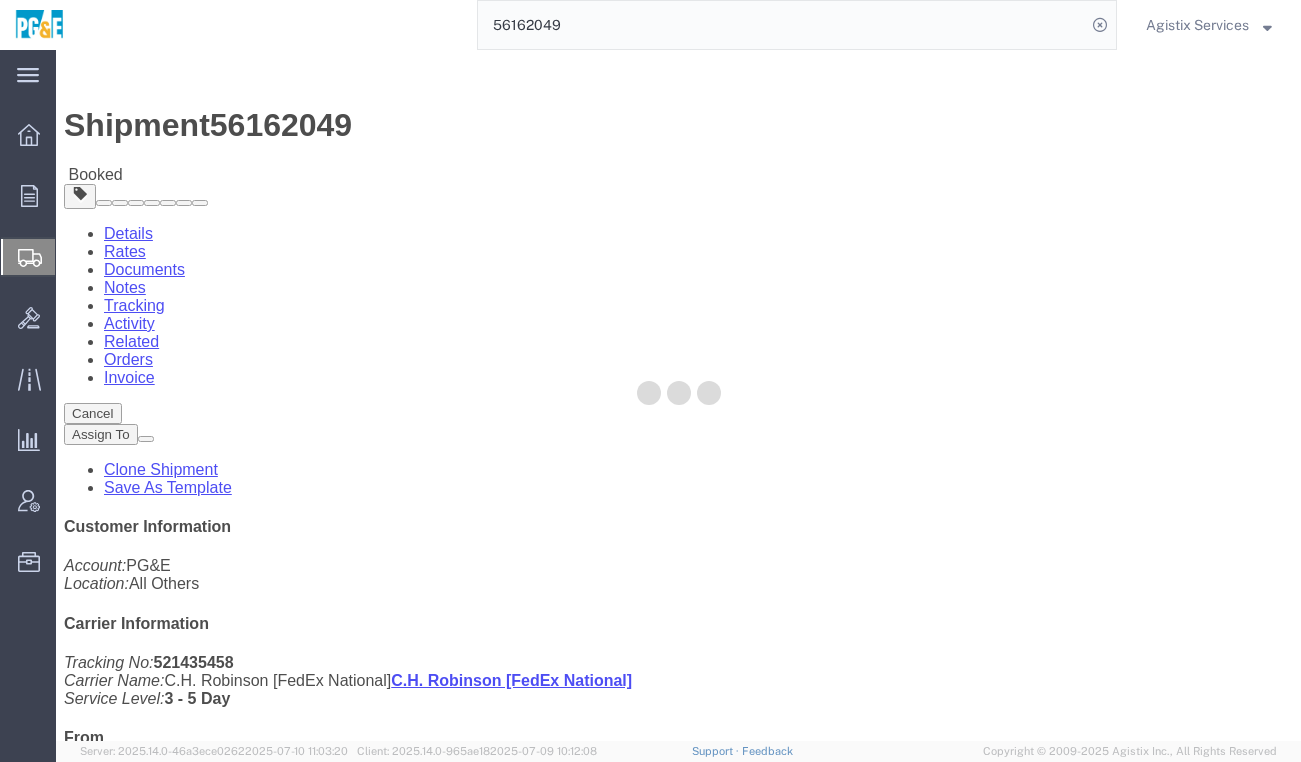 click 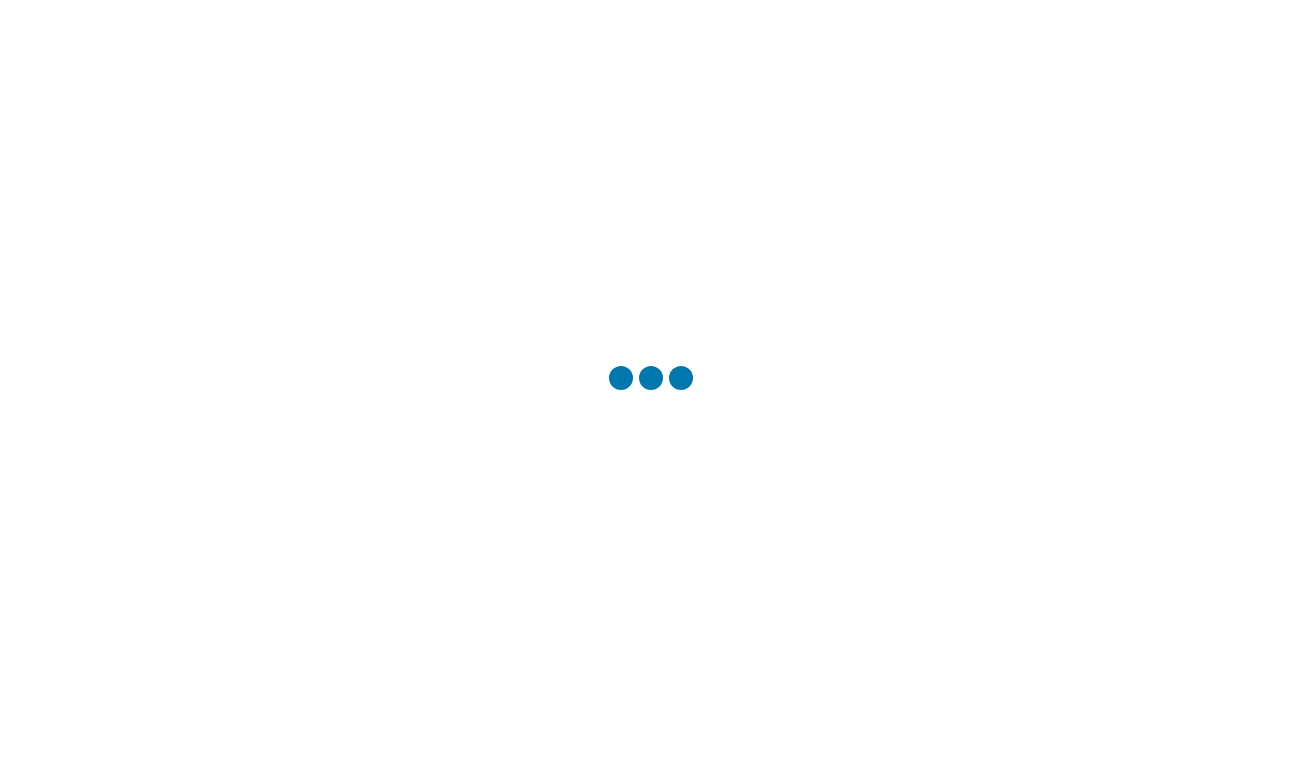 scroll, scrollTop: 0, scrollLeft: 0, axis: both 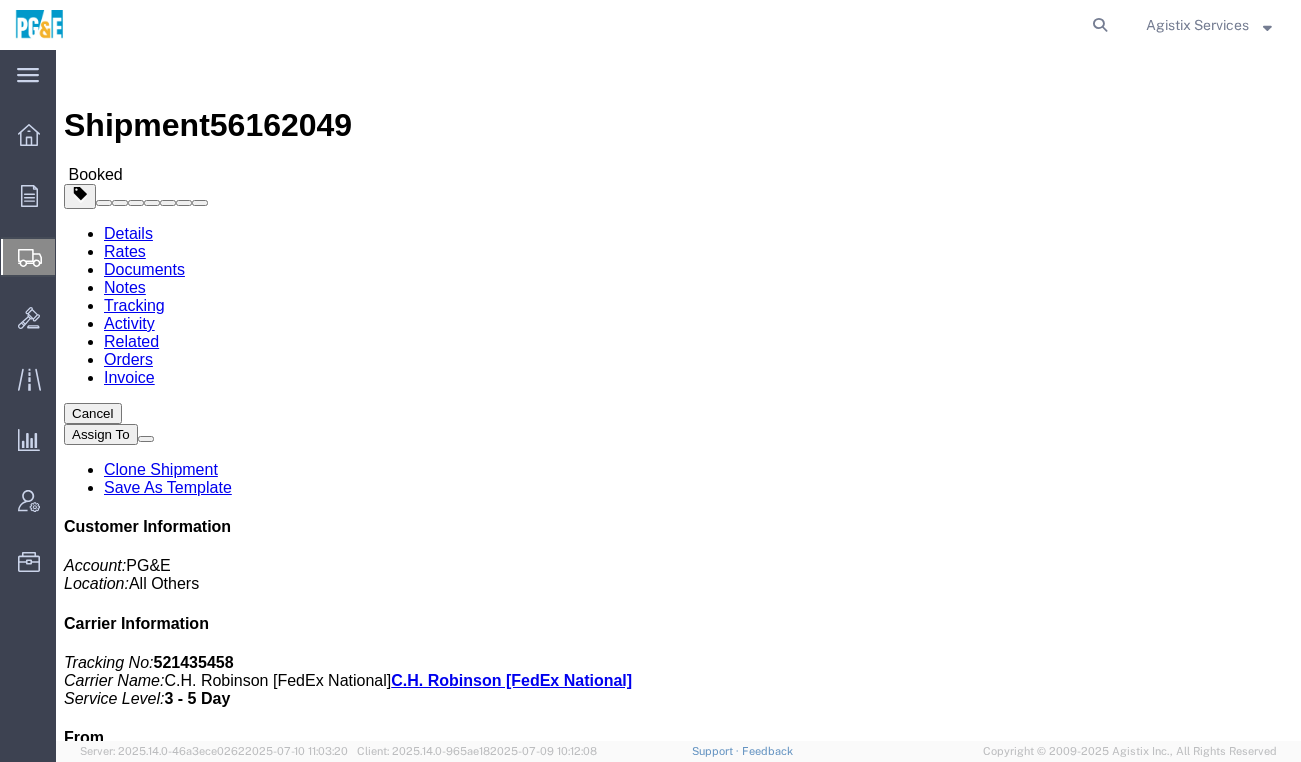 click on "Documents" 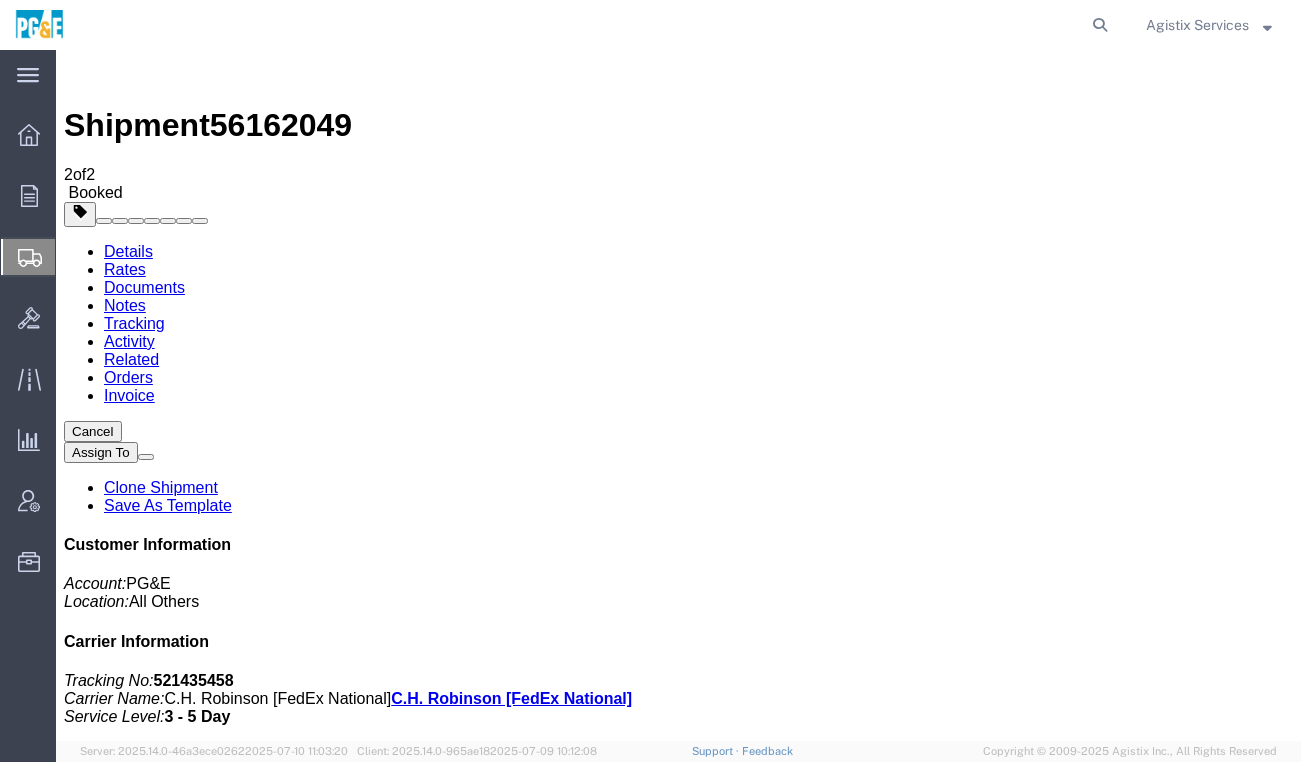 click on "Shipment  56162049 2
of
2   Booked
Details Rates Documents Notes Tracking Activity Related Orders Invoice
Cancel
Assign To
Clone Shipment
Save As Template
Customer Information
Account: PG&E
Location: All Others
Carrier Information
Tracking No: 521435458
Carrier Name: C.H. Robinson [FedEx National] C.H. Robinson [FedEx National]
Service Level: 3 - 5 Day
From
ENERSYS ([PERSON])
30071 AHERN AVE [CITY],
CA [POSTAL_CODE]
United States
[PHONE] lusia.vehikite@example.com
To
PG&E MOUNTAIN VIEW SUBSTATION ([PERSON])
3 CHURCH ST [CITY], CA [POSTAL_CODE]
United States
Coordinates:  122°04'11.2"W,  37°22'56.0"N
[PHONE] katie@sierrautility.net
Other details
Reference: 2701166961
Ship Date: 07/11/2025
Mode: Less than Truckload" at bounding box center [678, 1878] 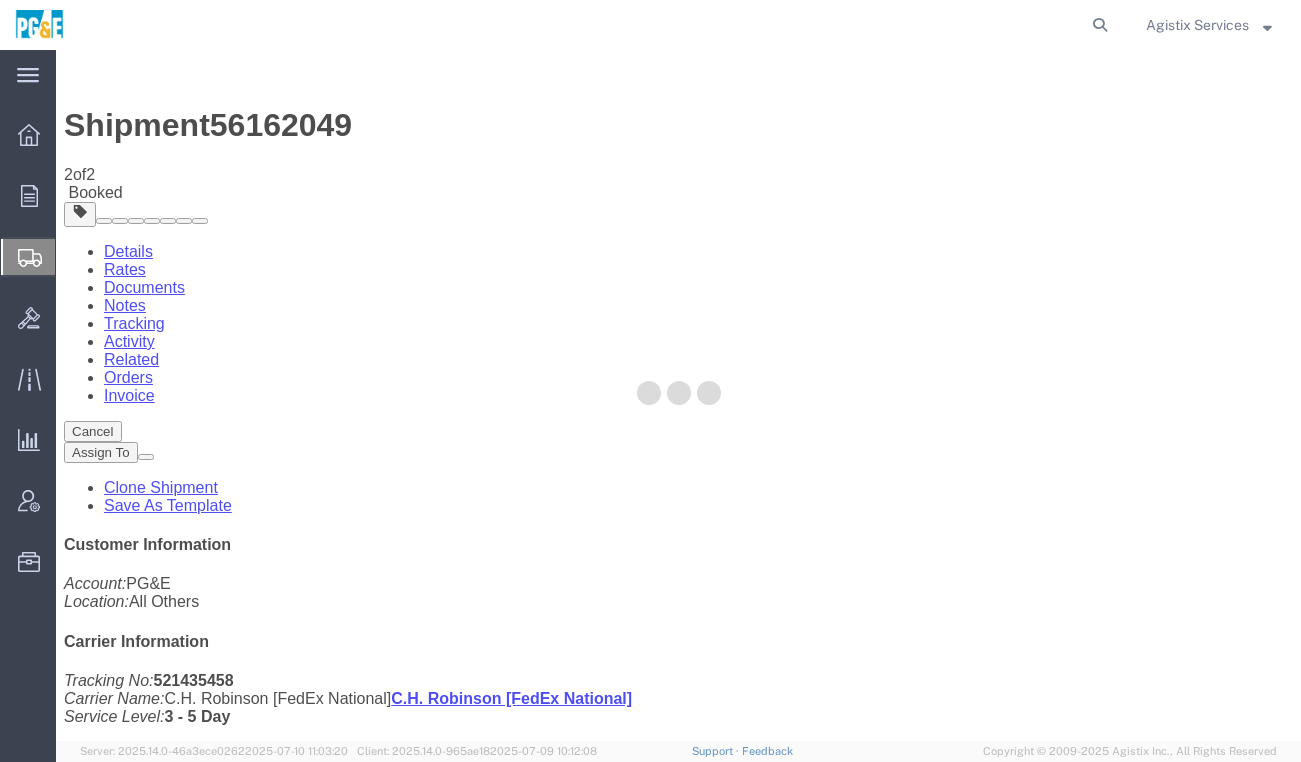click 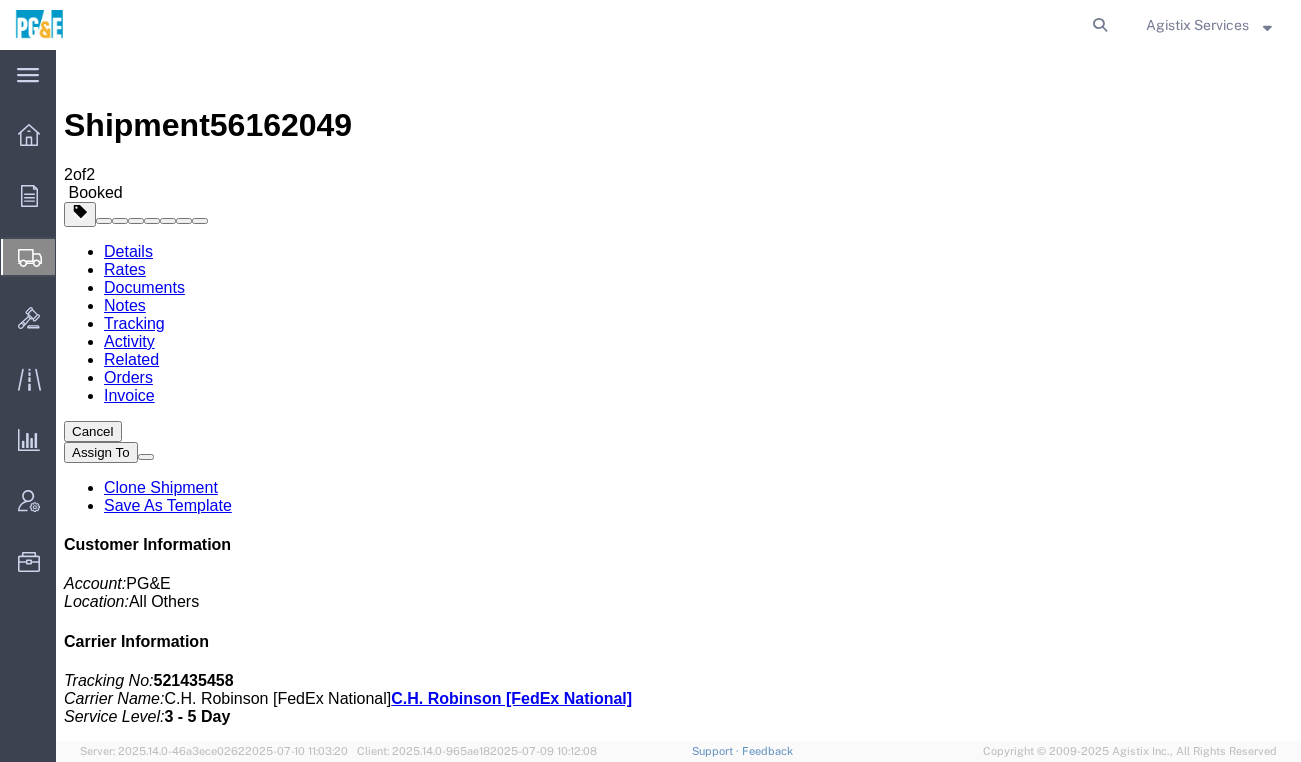 click on "Shipment  56162049 2
of
2   Booked
Details Rates Documents Notes Tracking Activity Related Orders Invoice
Cancel
Assign To
Clone Shipment
Save As Template
Customer Information
Account: PG&E
Location: All Others
Carrier Information
Tracking No: 521435458
Carrier Name: C.H. Robinson [FedEx National] C.H. Robinson [FedEx National]
Service Level: 3 - 5 Day
From
ENERSYS ([PERSON])
30071 AHERN AVE [CITY],
CA [POSTAL_CODE]
United States
[PHONE] lusia.vehikite@example.com
To
PG&E MOUNTAIN VIEW SUBSTATION ([PERSON])
3 CHURCH ST [CITY], CA [POSTAL_CODE]
United States
Coordinates:  122°04'11.2"W,  37°22'56.0"N
[PHONE] katie@sierrautility.net
Other details
Reference: 2701166961
Ship Date: 07/11/2025
Mode: Less than Truckload" at bounding box center (678, 1878) 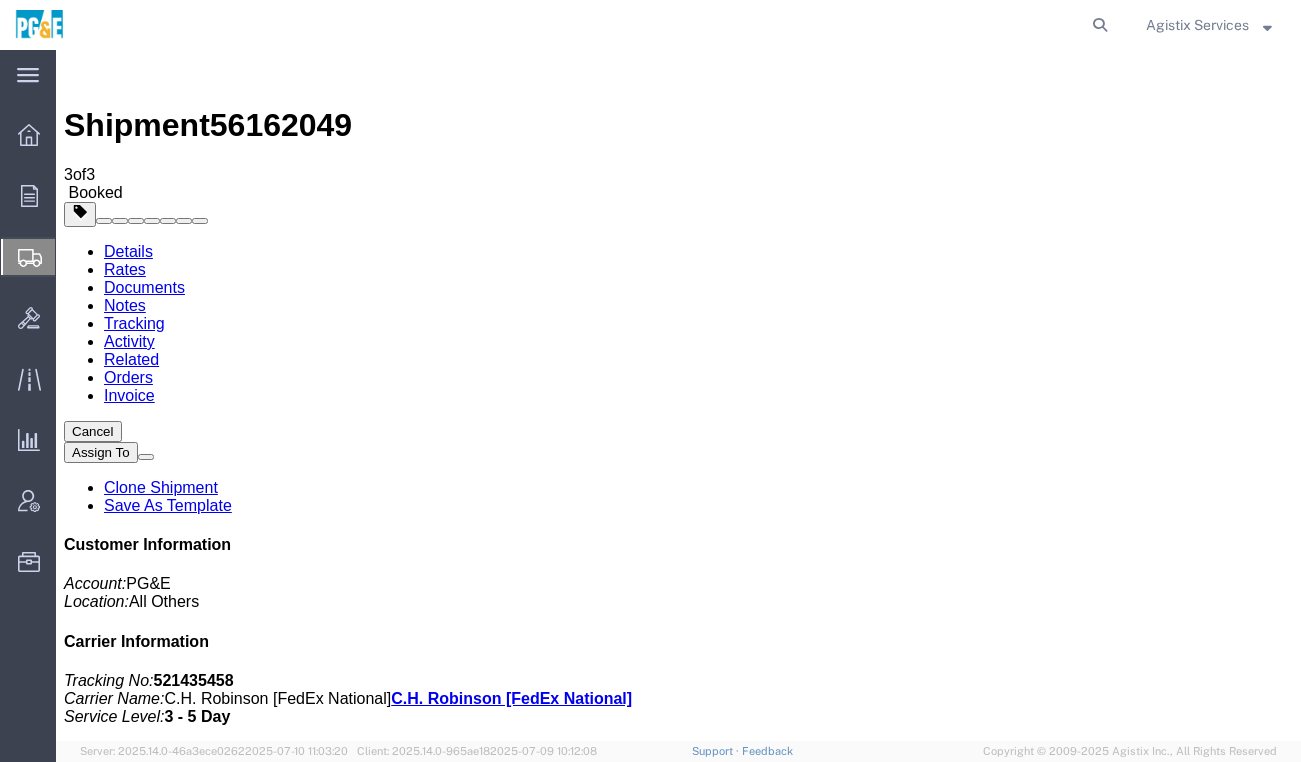 click on "Shipment  56162049 3
of
3   Booked
Details Rates Documents Notes Tracking Activity Related Orders Invoice
Cancel
Assign To
Clone Shipment
Save As Template
Customer Information
Account: PG&E
Location: All Others
Carrier Information
Tracking No: 521435458
Carrier Name: C.H. Robinson [FedEx National] C.H. Robinson [FedEx National]
Service Level: 3 - 5 Day
From
ENERSYS ([PERSON])
30071 AHERN AVE [CITY],
CA [POSTAL_CODE]
United States
[PHONE] lusia.vehikite@example.com
To
PG&E MOUNTAIN VIEW SUBSTATION ([PERSON])
3 CHURCH ST [CITY], CA [POSTAL_CODE]
United States
Coordinates:  122°04'11.2"W,  37°22'56.0"N
[PHONE] katie@sierrautility.net
Other details
Reference: 2701166961
Ship Date: 07/11/2025
Mode: Less than Truckload" at bounding box center (678, 1896) 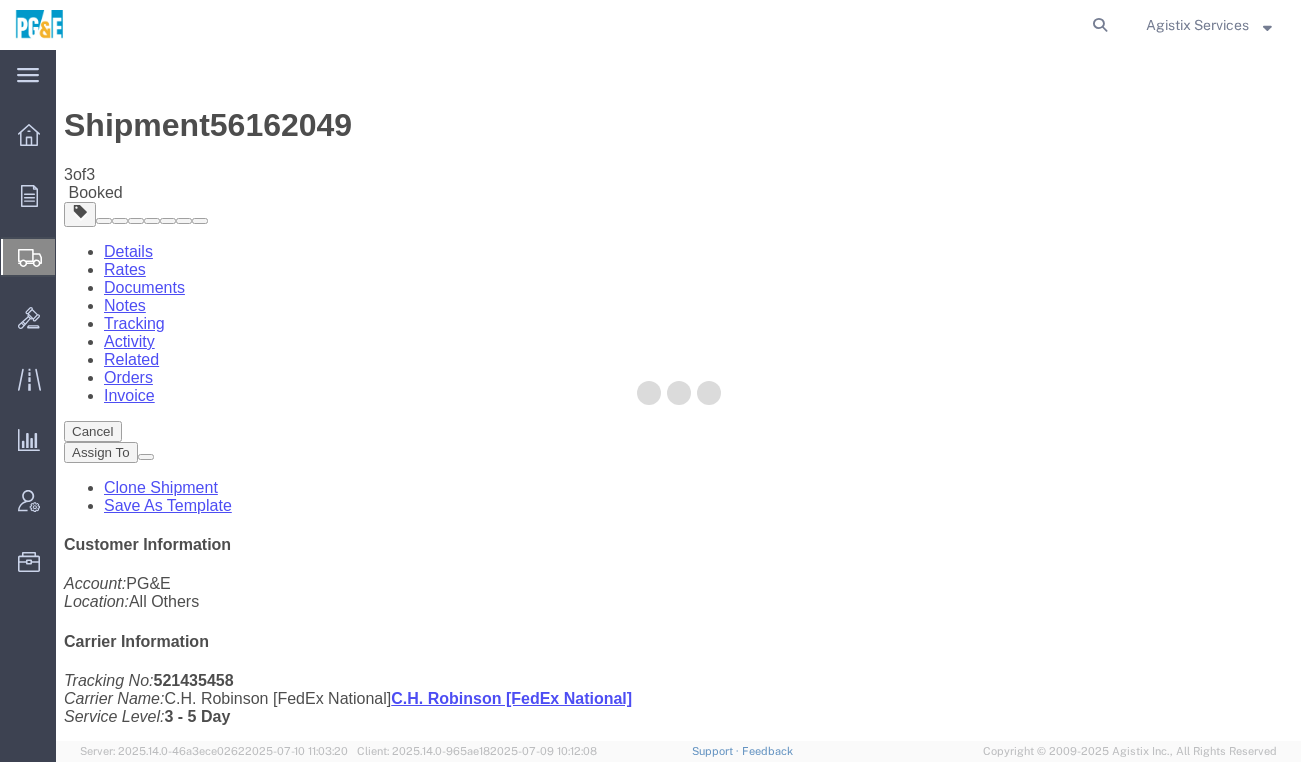click 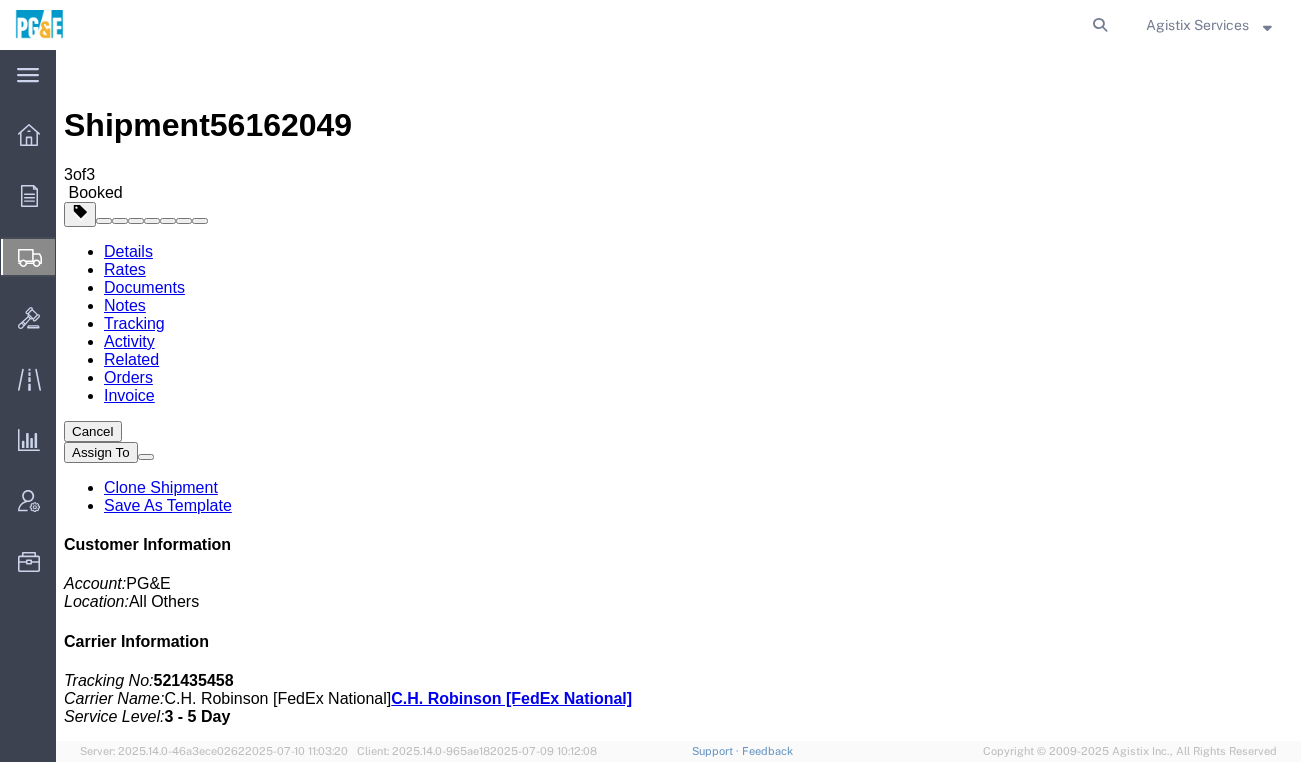 click on "Documents" 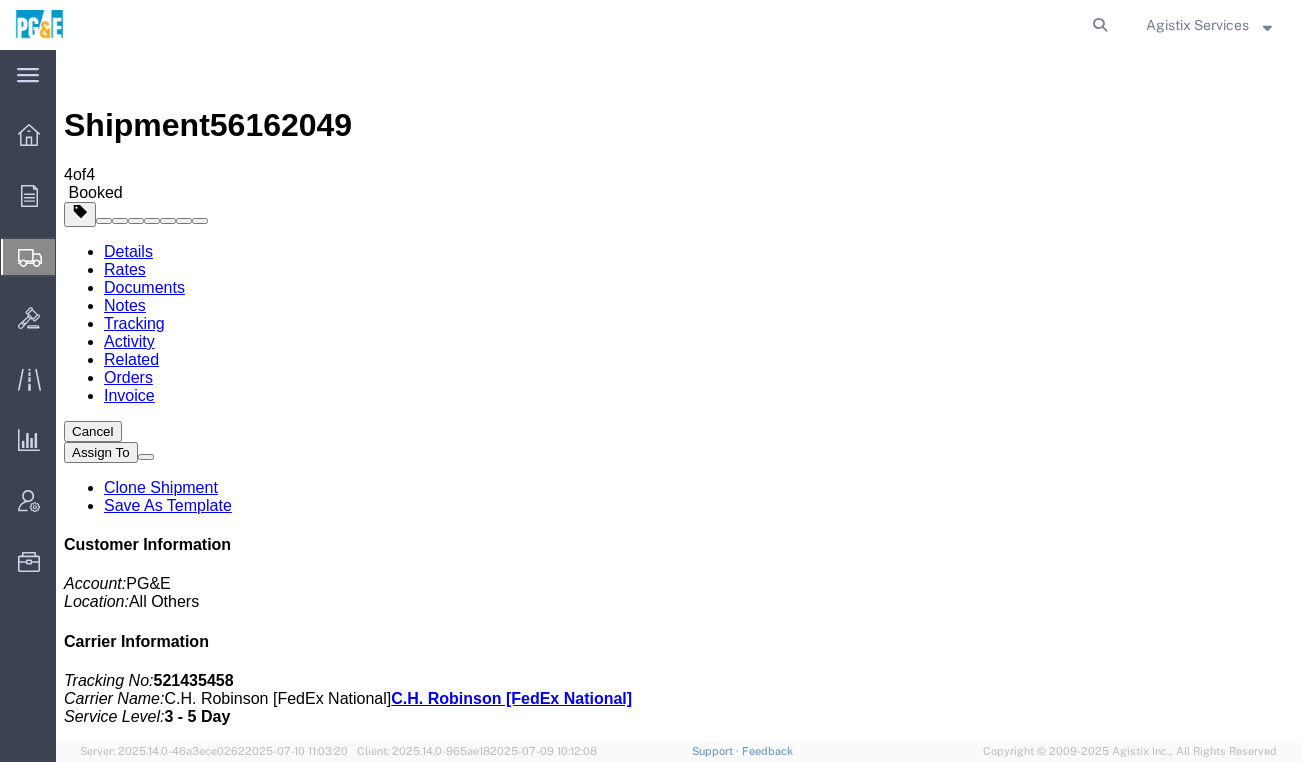 click on "PGE Bill Of Lading Hazmat" at bounding box center (217, 1948) 